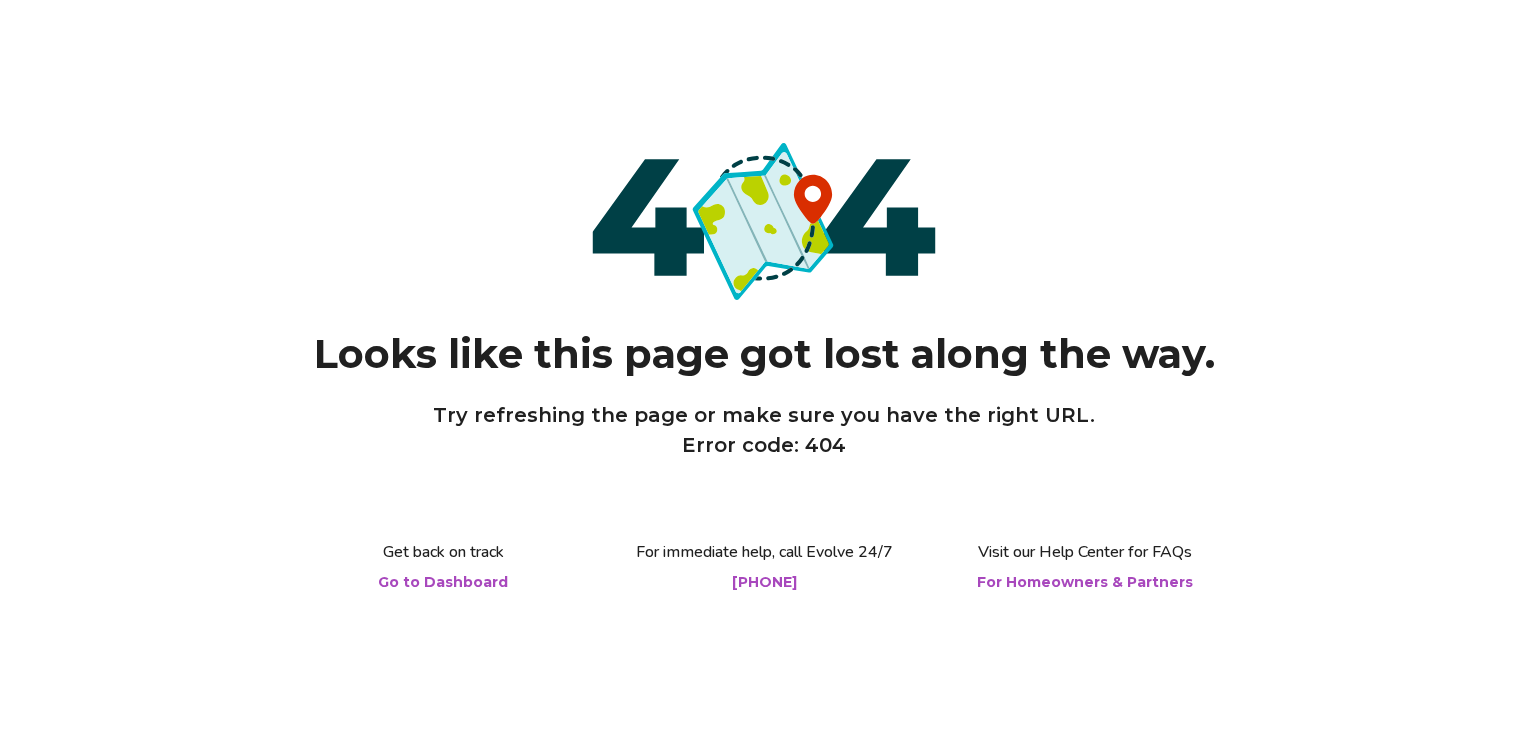 scroll, scrollTop: 0, scrollLeft: 0, axis: both 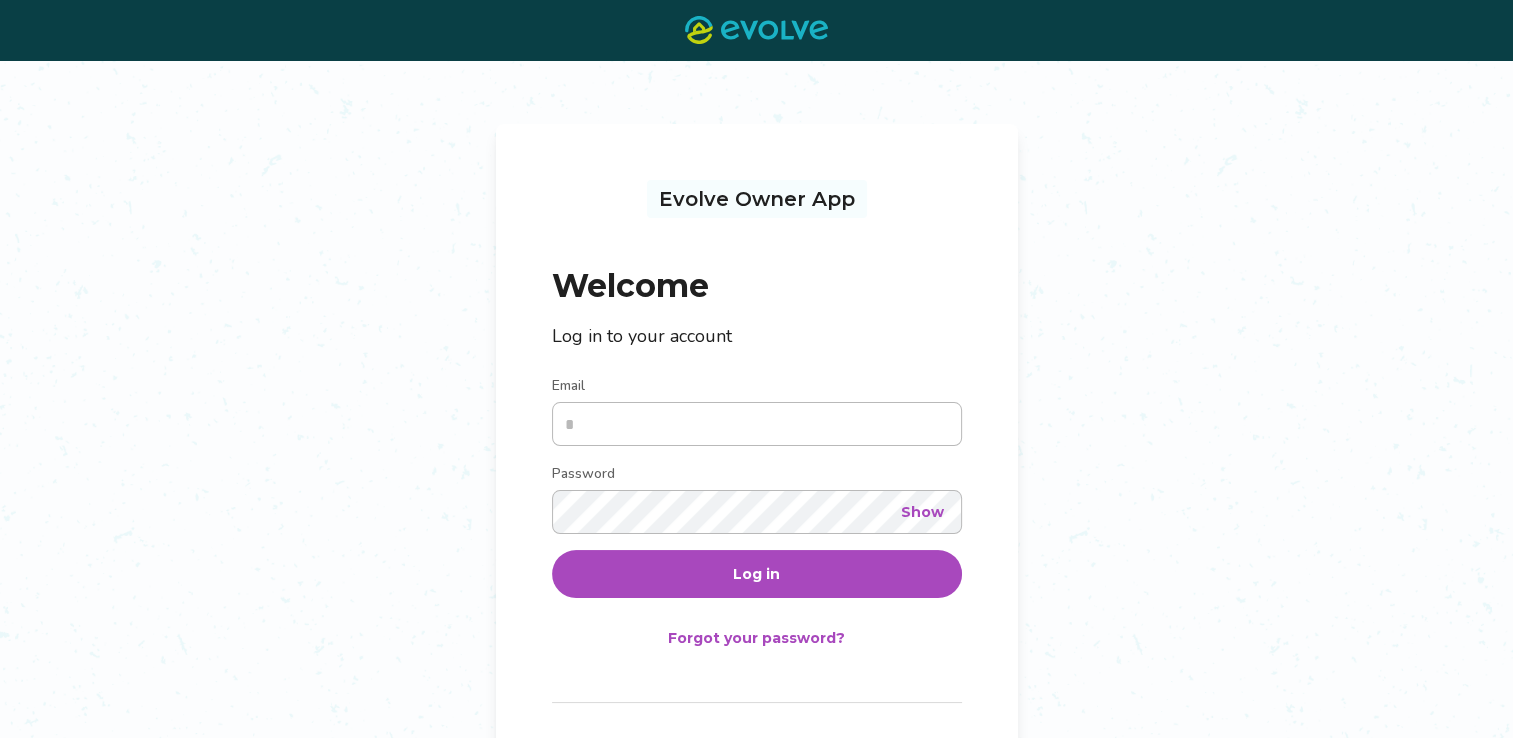 type on "**********" 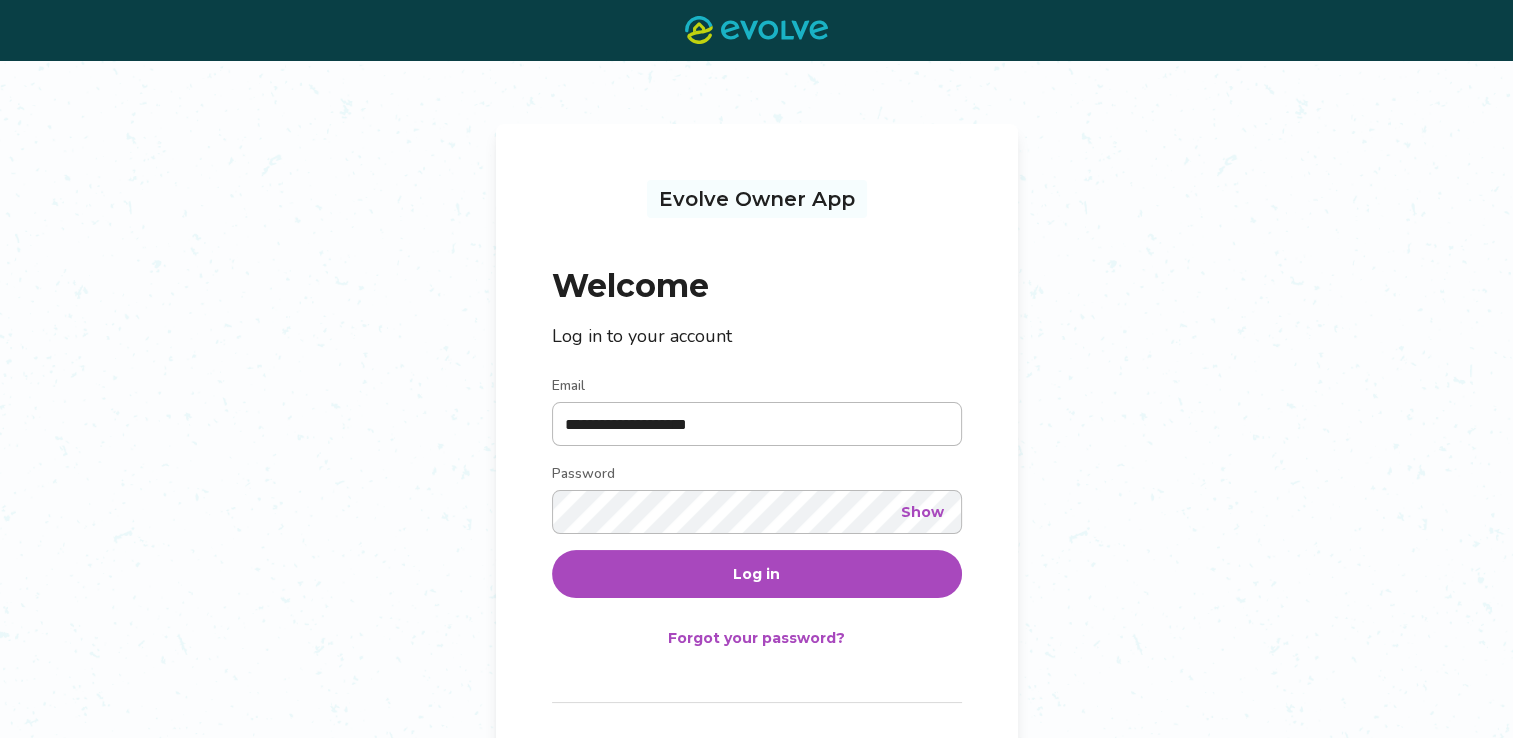 click on "Log in" at bounding box center (757, 574) 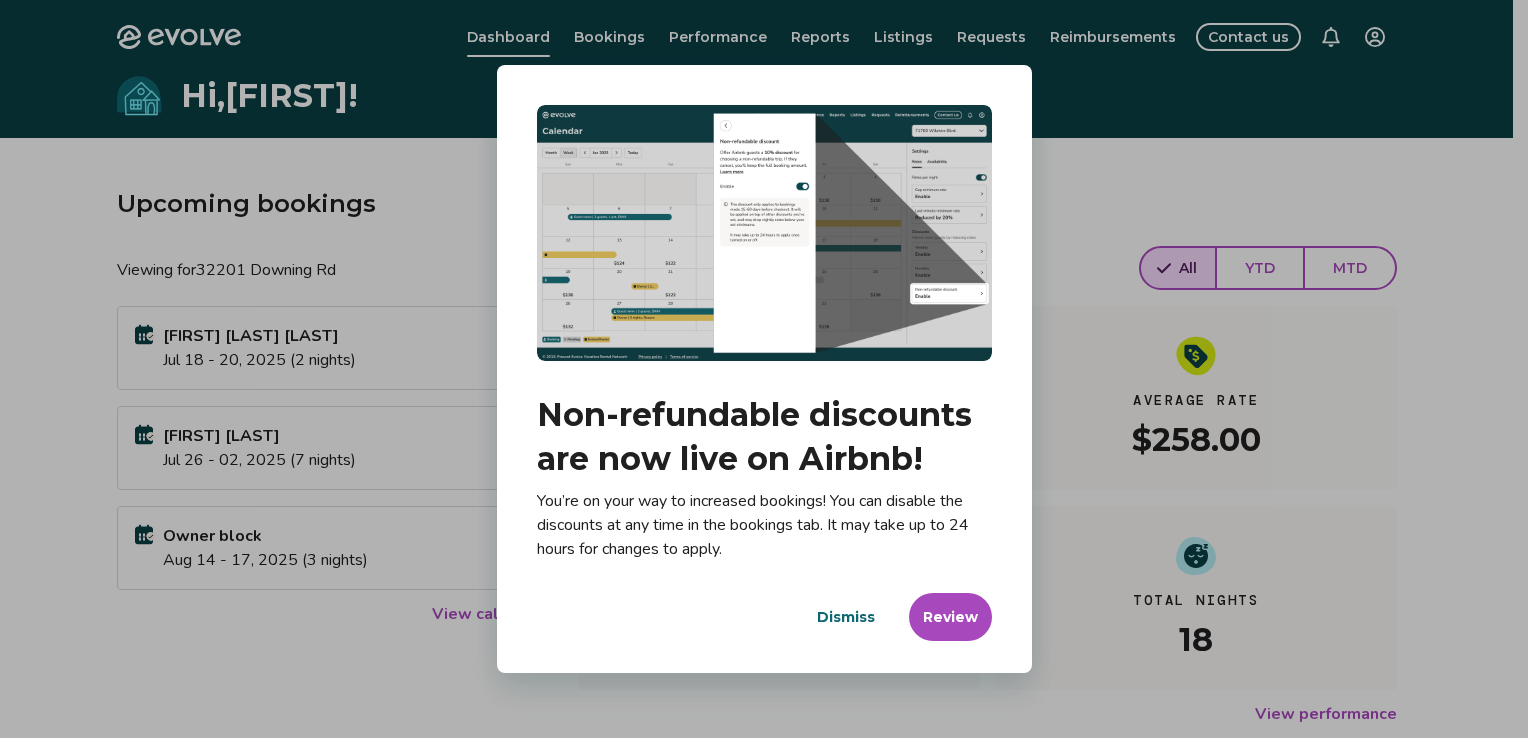 click on "Dismiss" at bounding box center [846, 617] 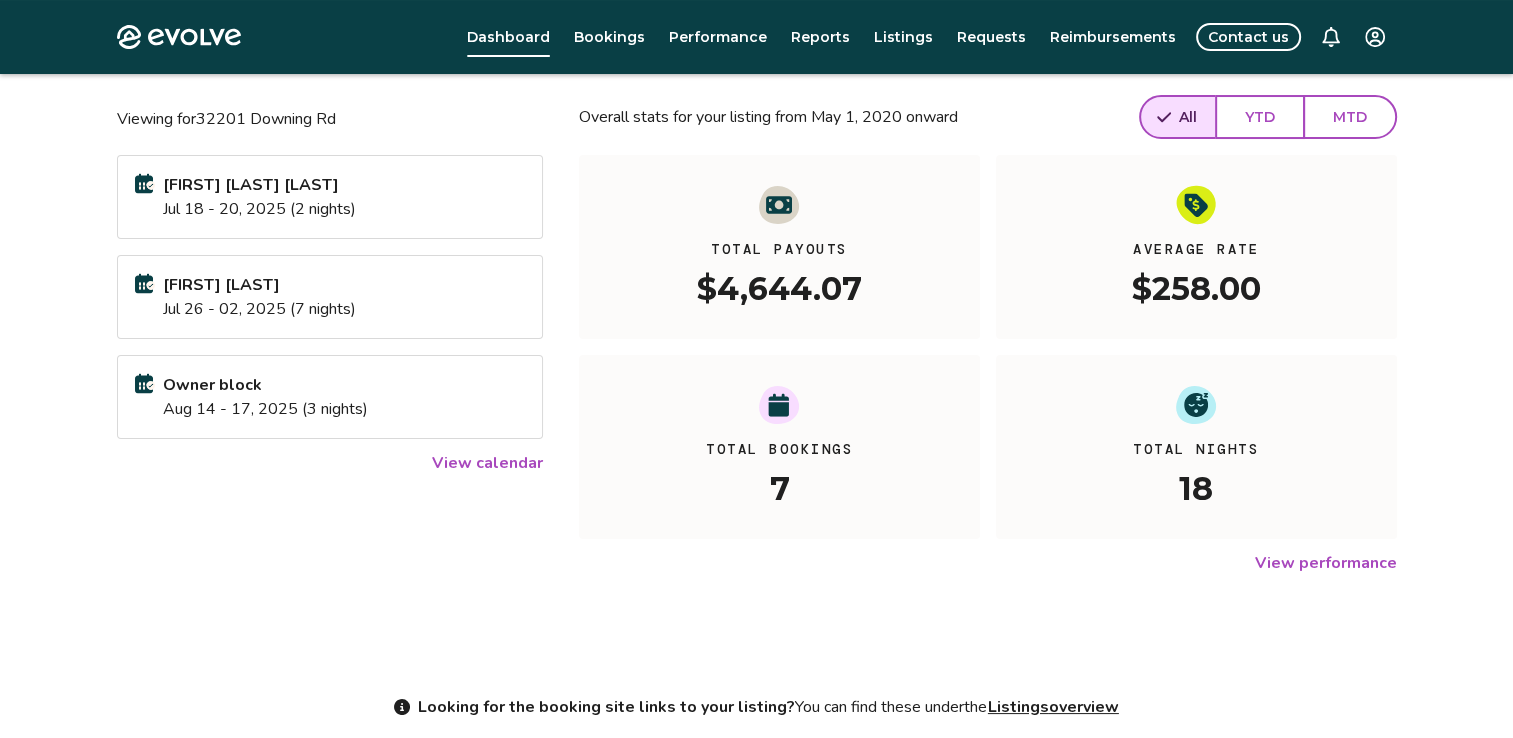 scroll, scrollTop: 153, scrollLeft: 0, axis: vertical 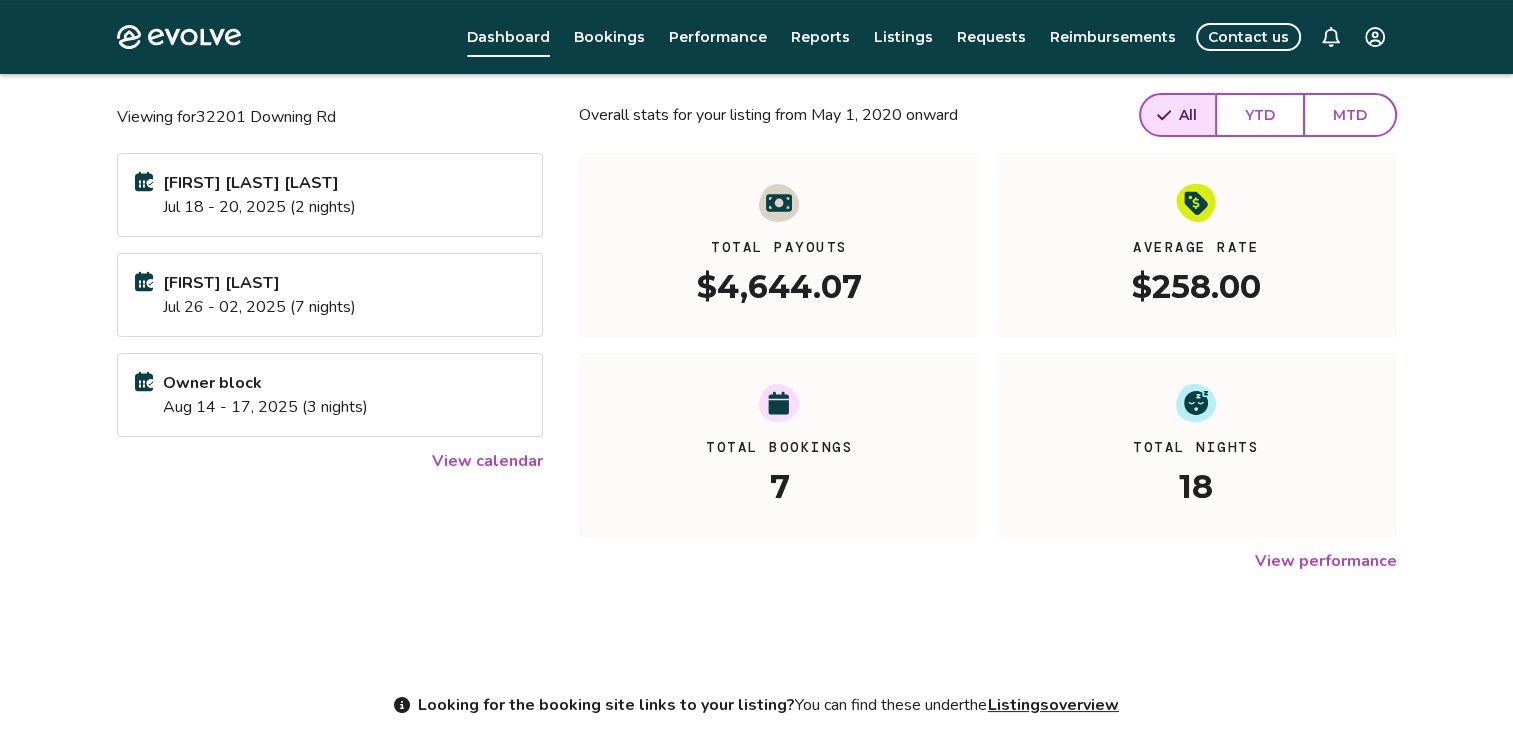 click on "View calendar" at bounding box center [487, 461] 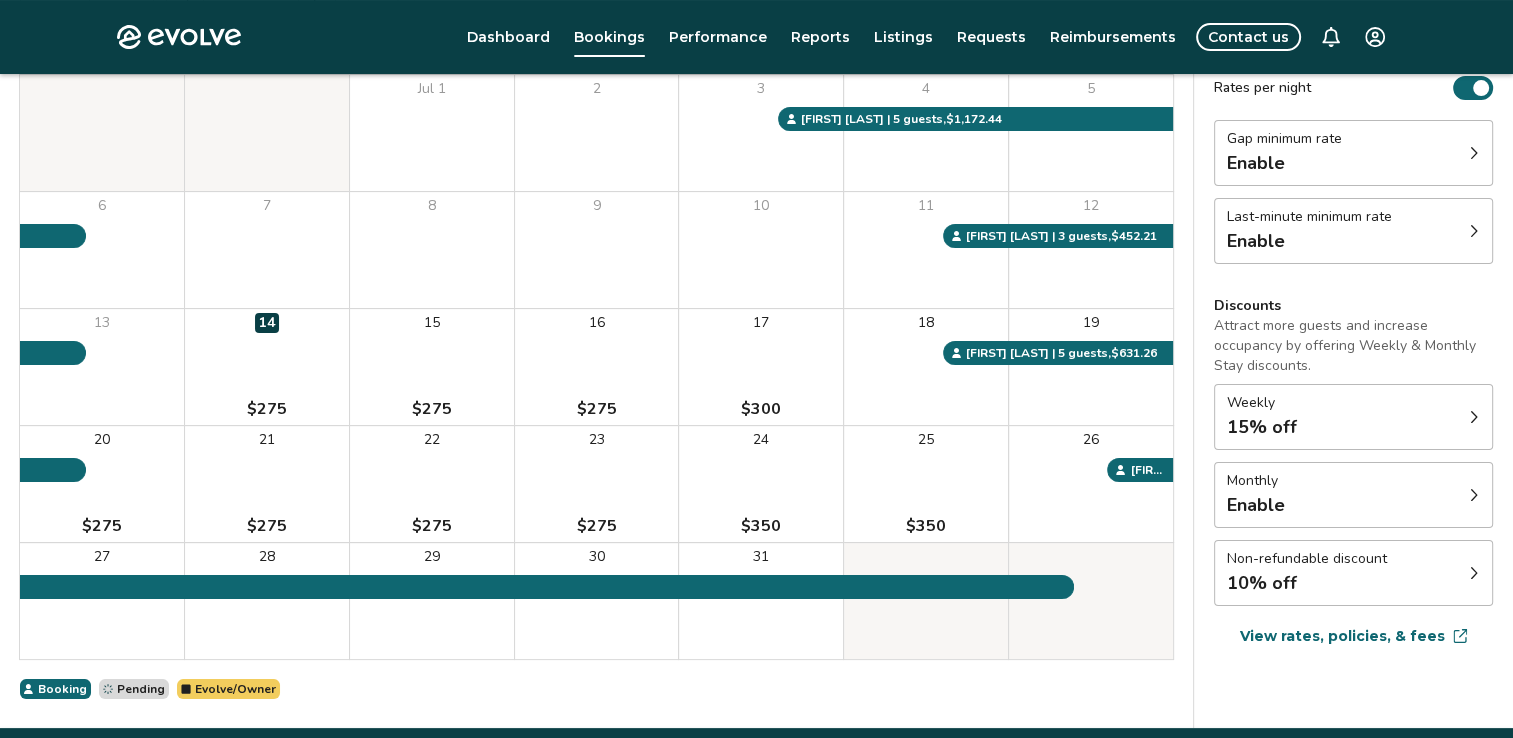 scroll, scrollTop: 221, scrollLeft: 0, axis: vertical 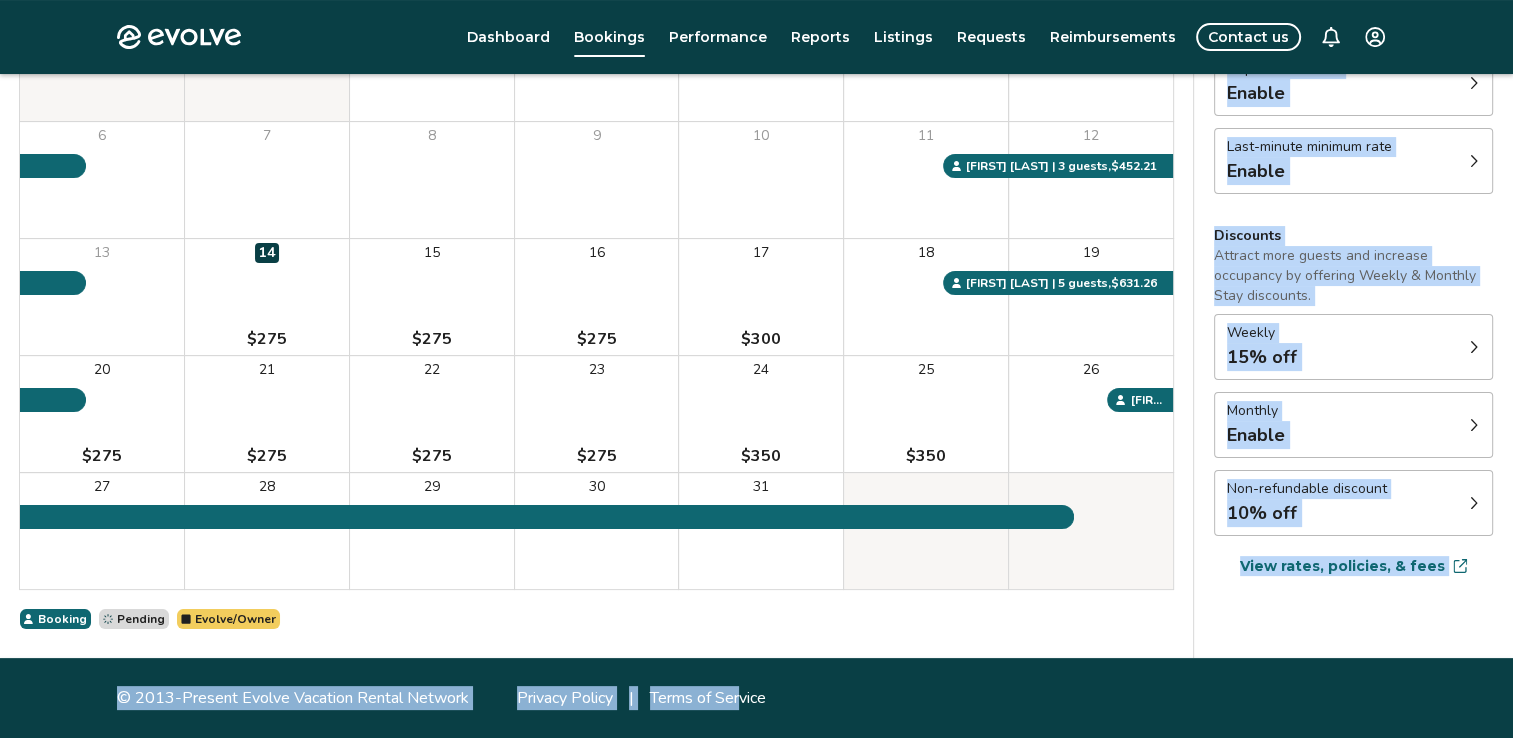 drag, startPoint x: 1135, startPoint y: 730, endPoint x: 736, endPoint y: 789, distance: 403.33856 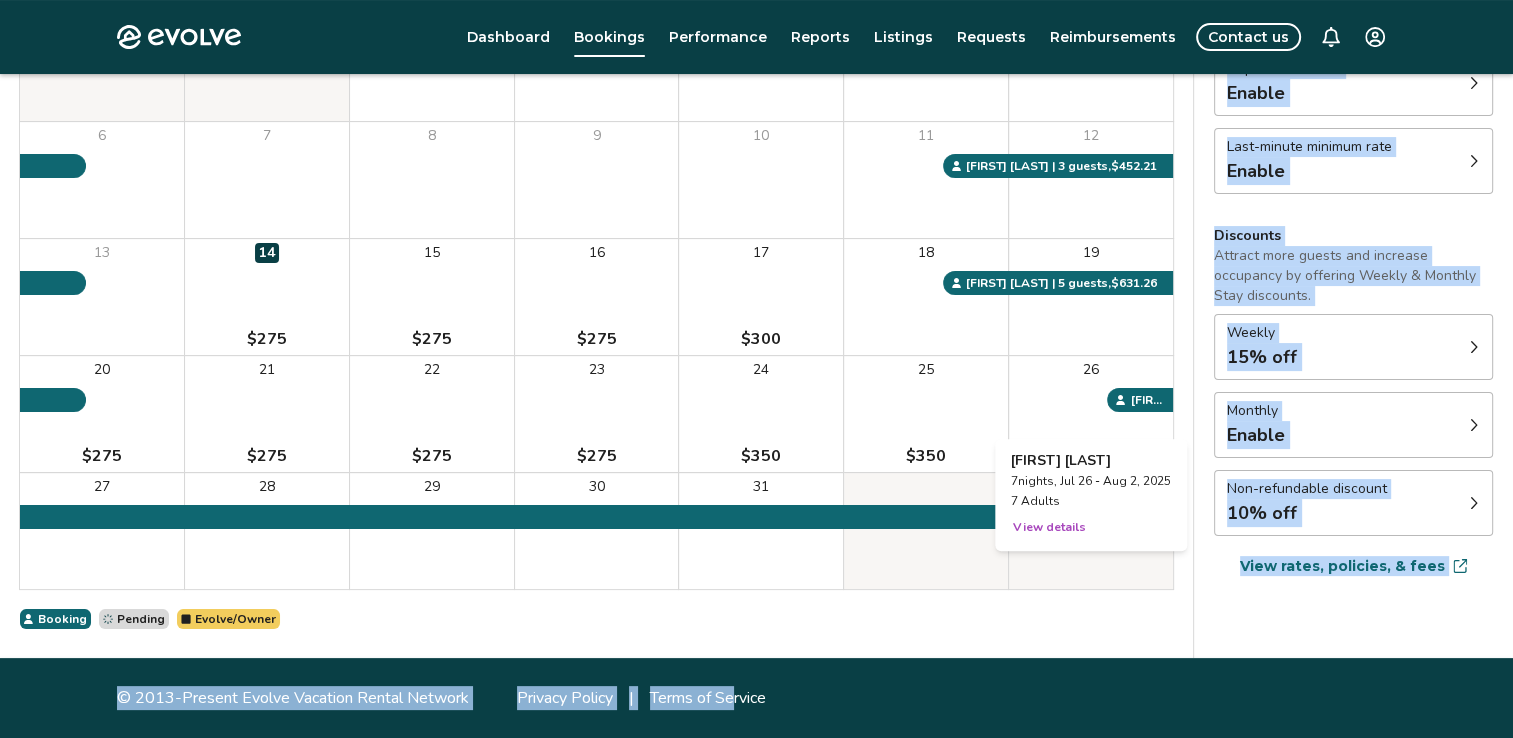 click on "View details" at bounding box center [1049, 527] 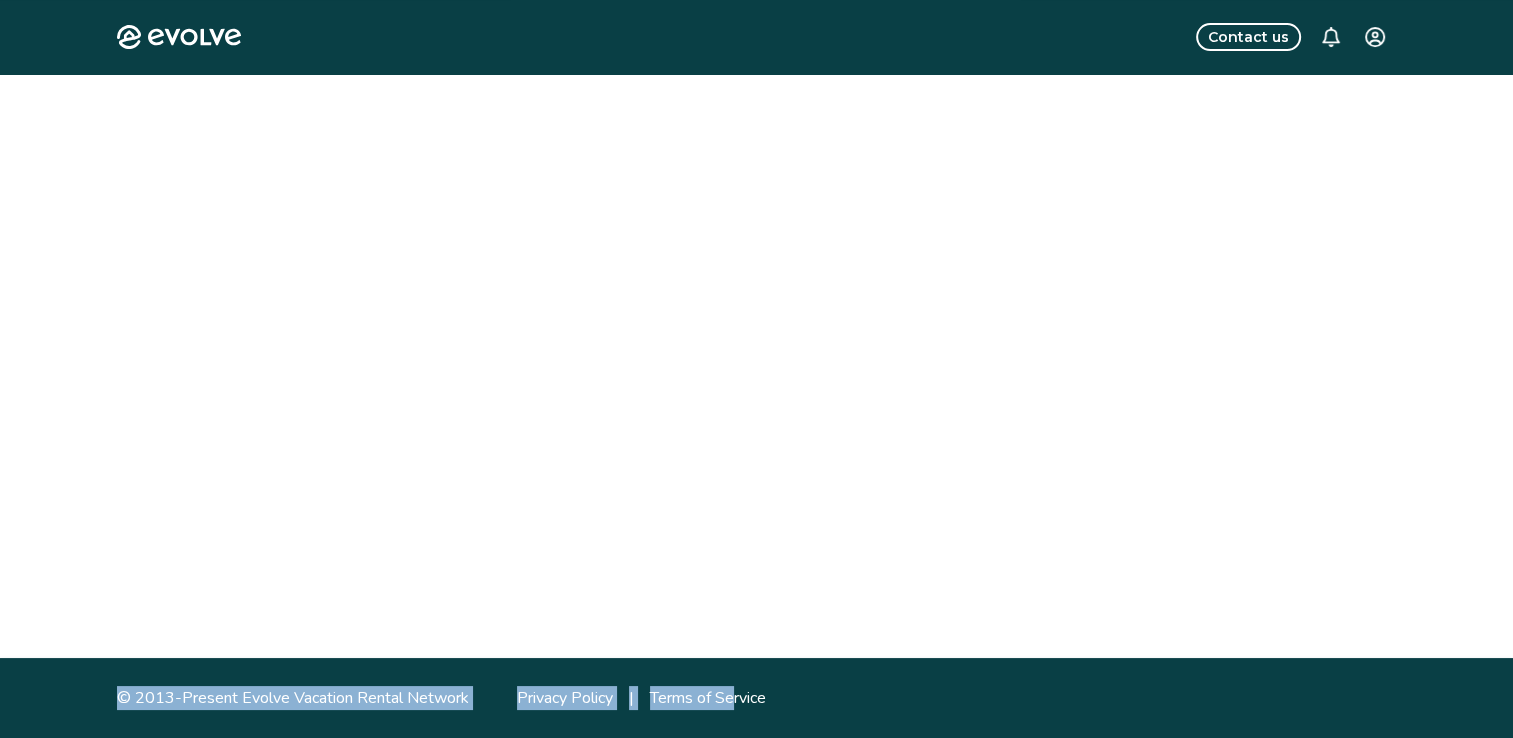 scroll, scrollTop: 0, scrollLeft: 0, axis: both 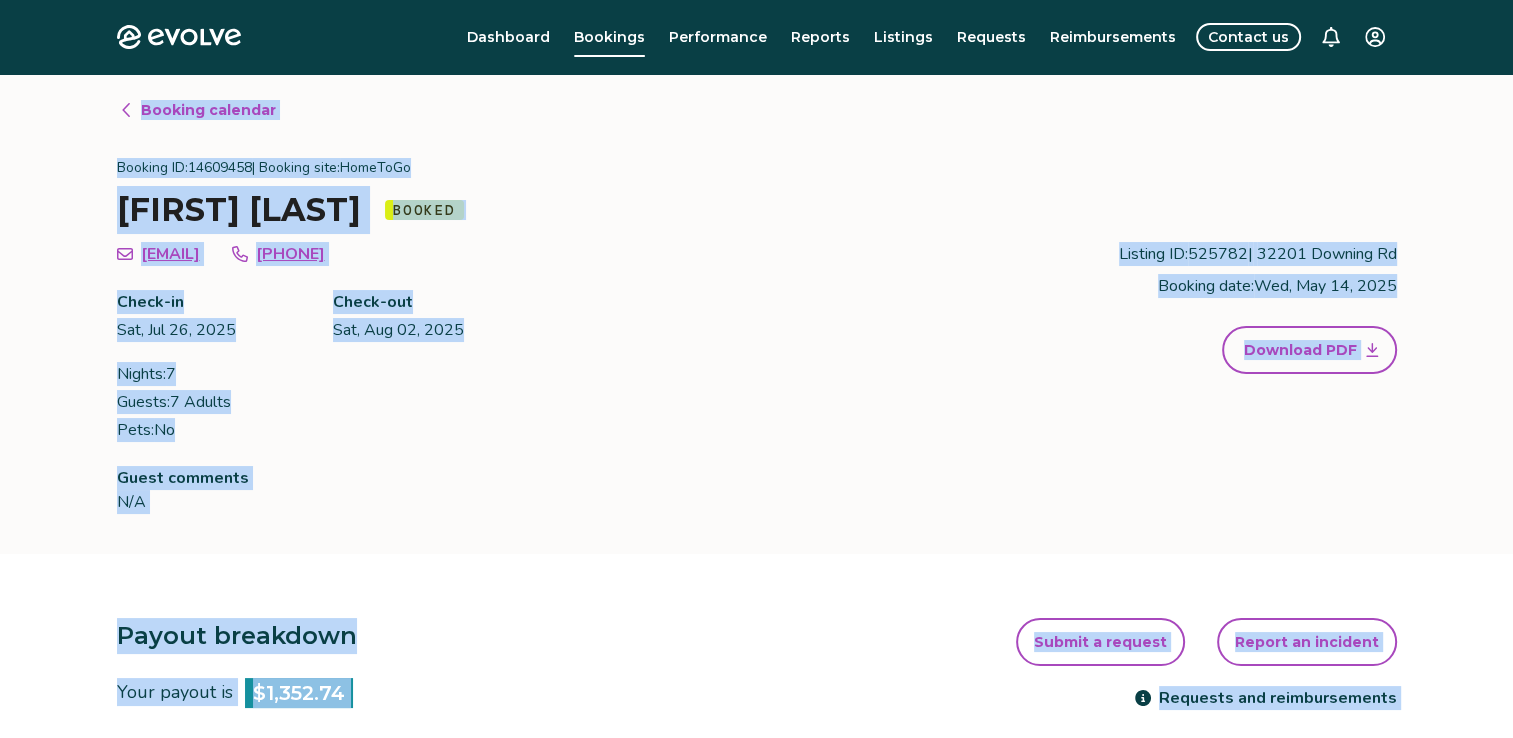 click on "[FIRST] [LAST] [EMAIL] [PHONE] Check-in Sat, Jul 26, 2025 Check-out Sat, Aug 02, 2025 Nights:  7 Guests:  7 Adults Pets:  No Listing ID:  525782  |   32201 Downing Rd Booking date:  Wed, May 14, 2025 Download PDF" at bounding box center (757, 342) 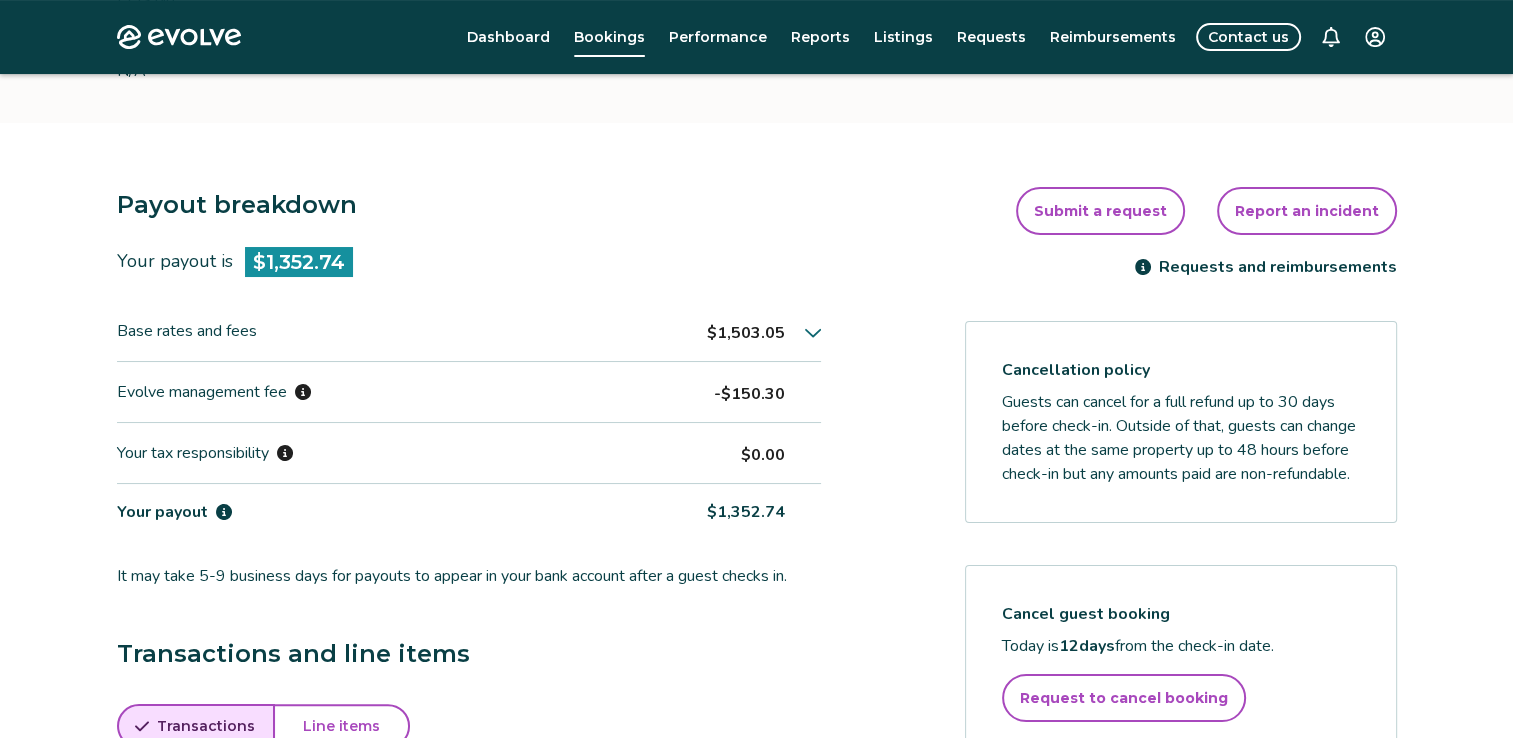 scroll, scrollTop: 435, scrollLeft: 0, axis: vertical 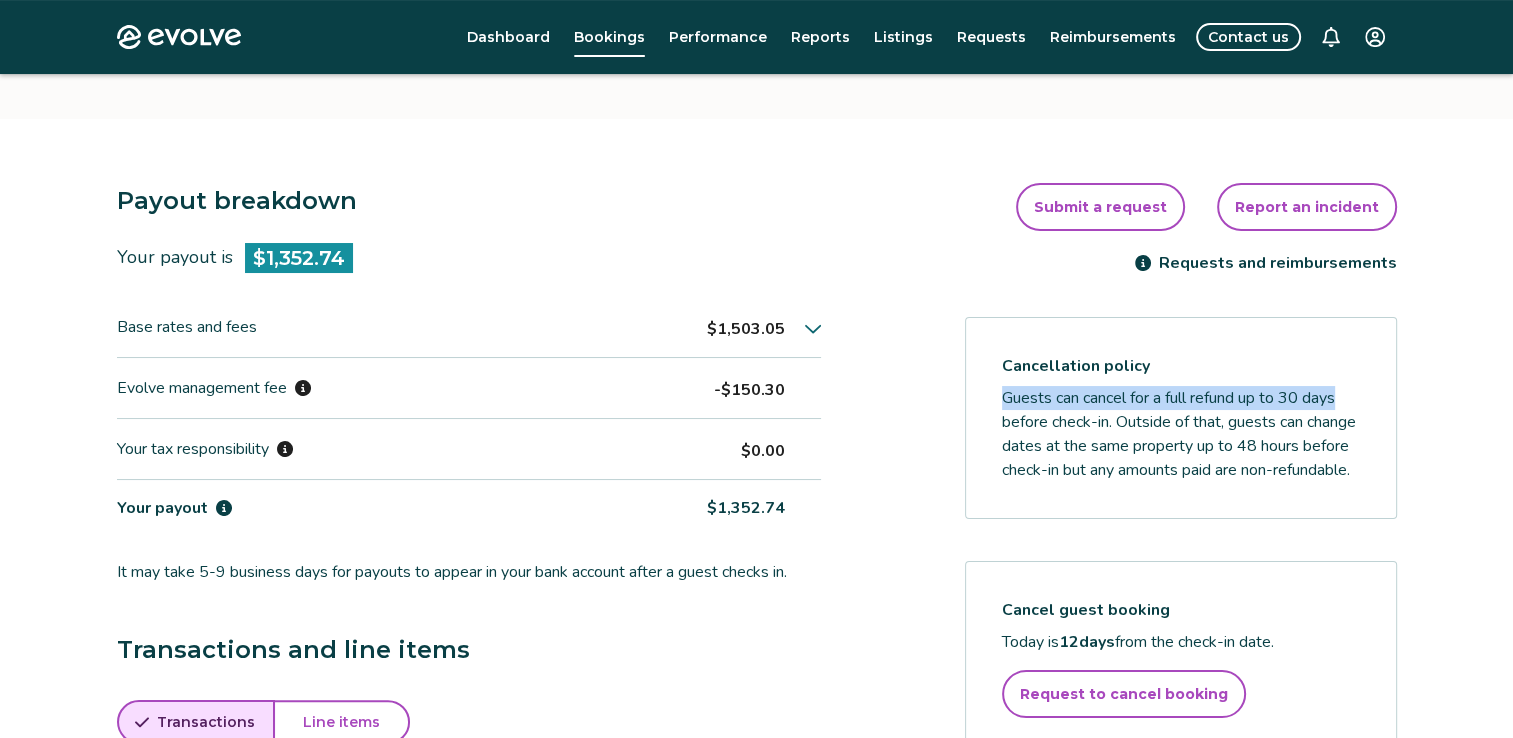 drag, startPoint x: 1486, startPoint y: 304, endPoint x: 1472, endPoint y: 385, distance: 82.20097 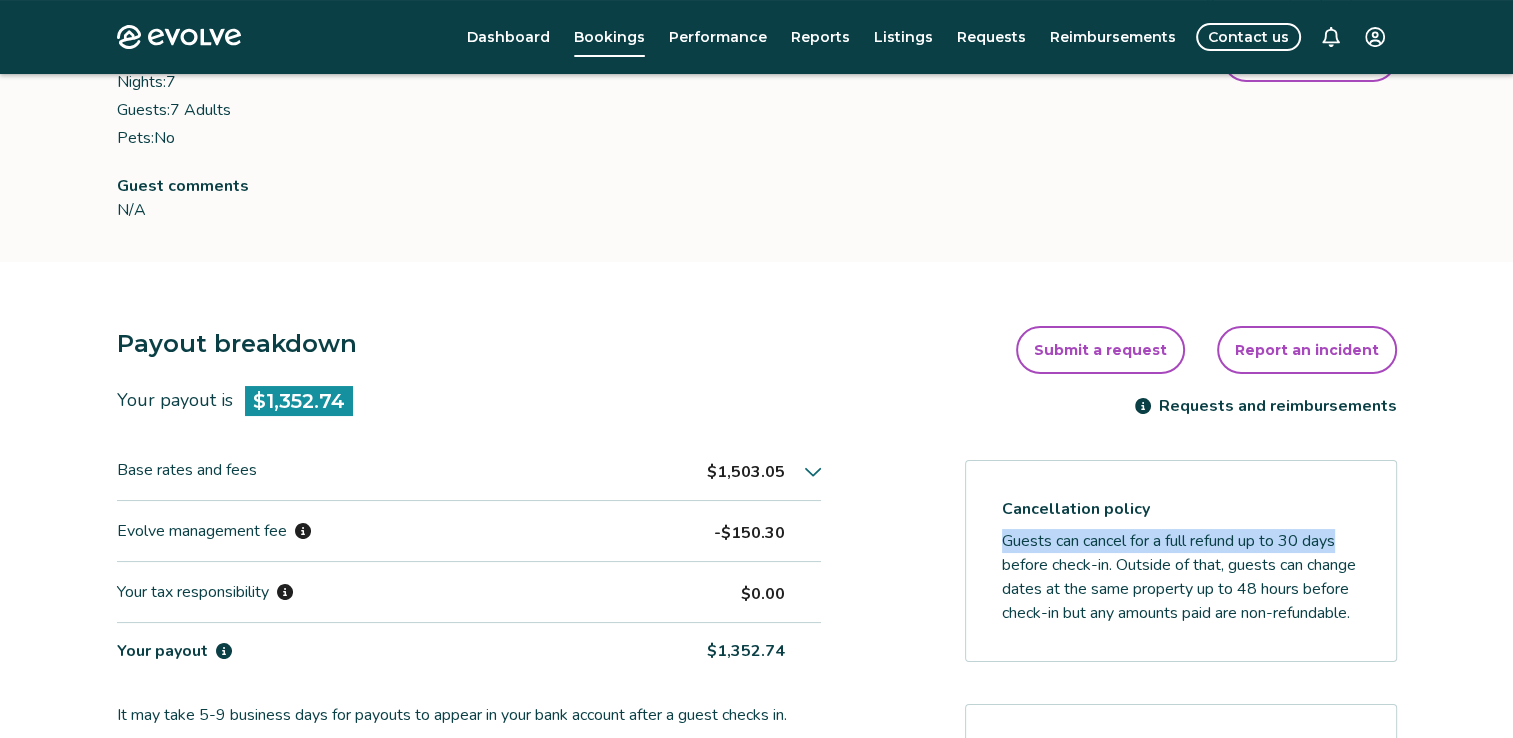 scroll, scrollTop: 0, scrollLeft: 0, axis: both 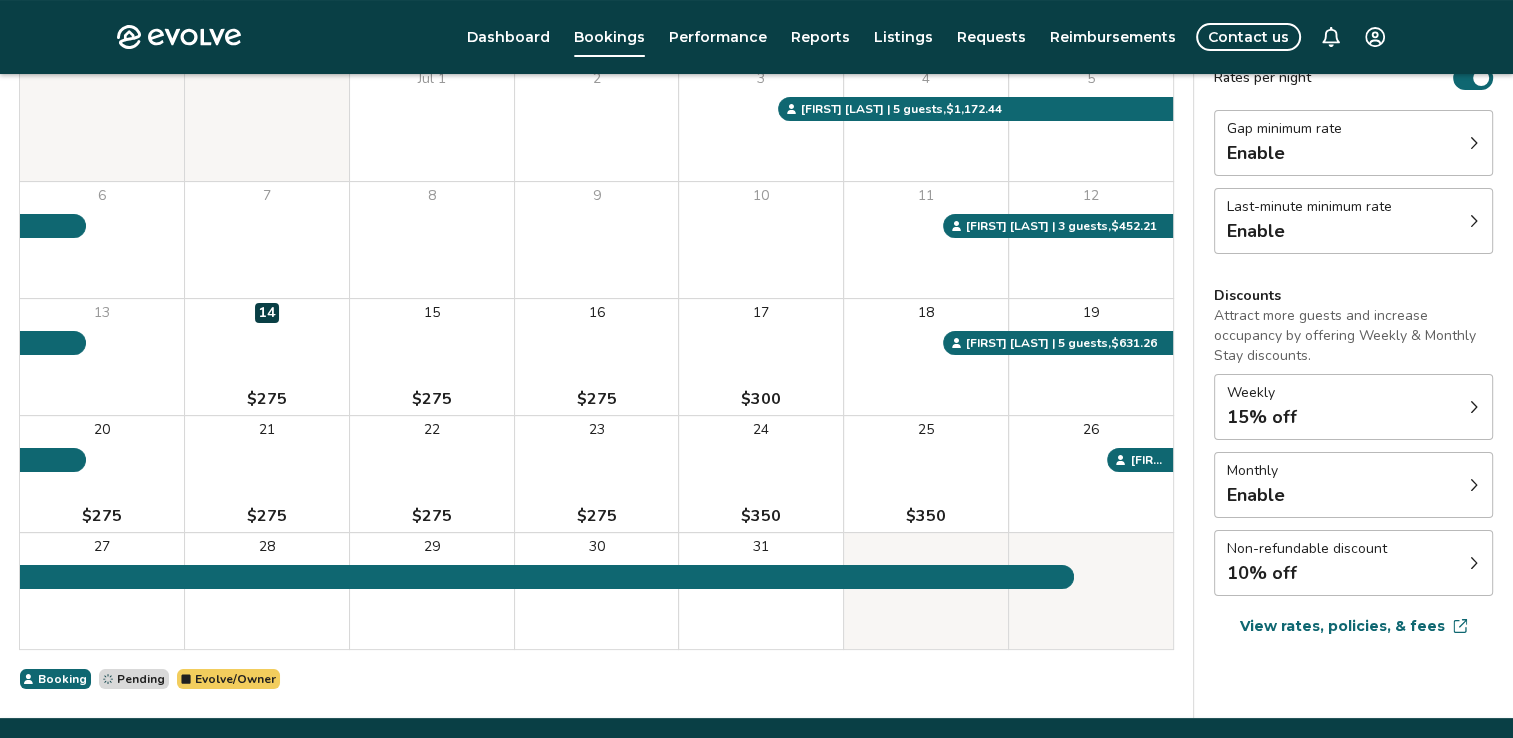 click 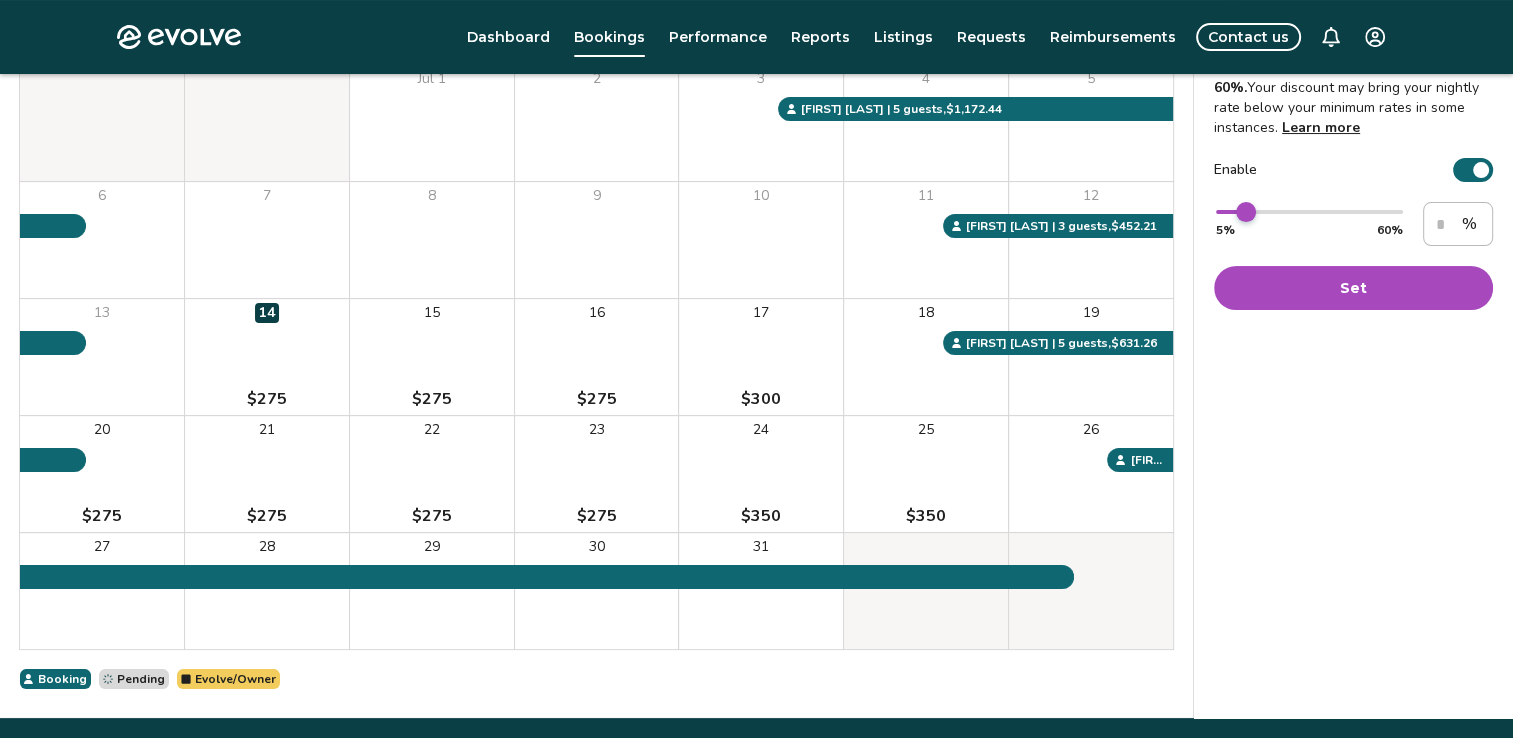 type on "**" 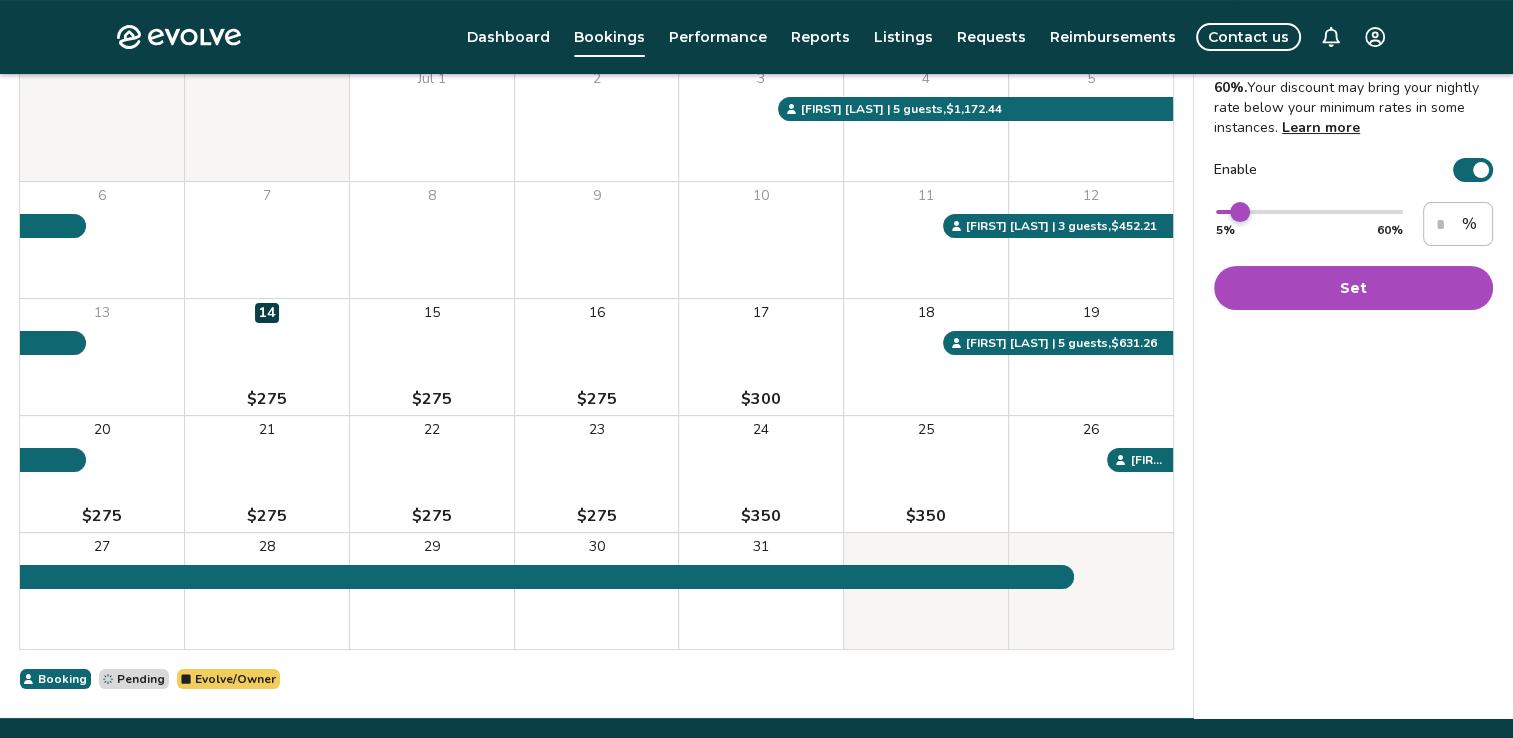 click at bounding box center (1240, 212) 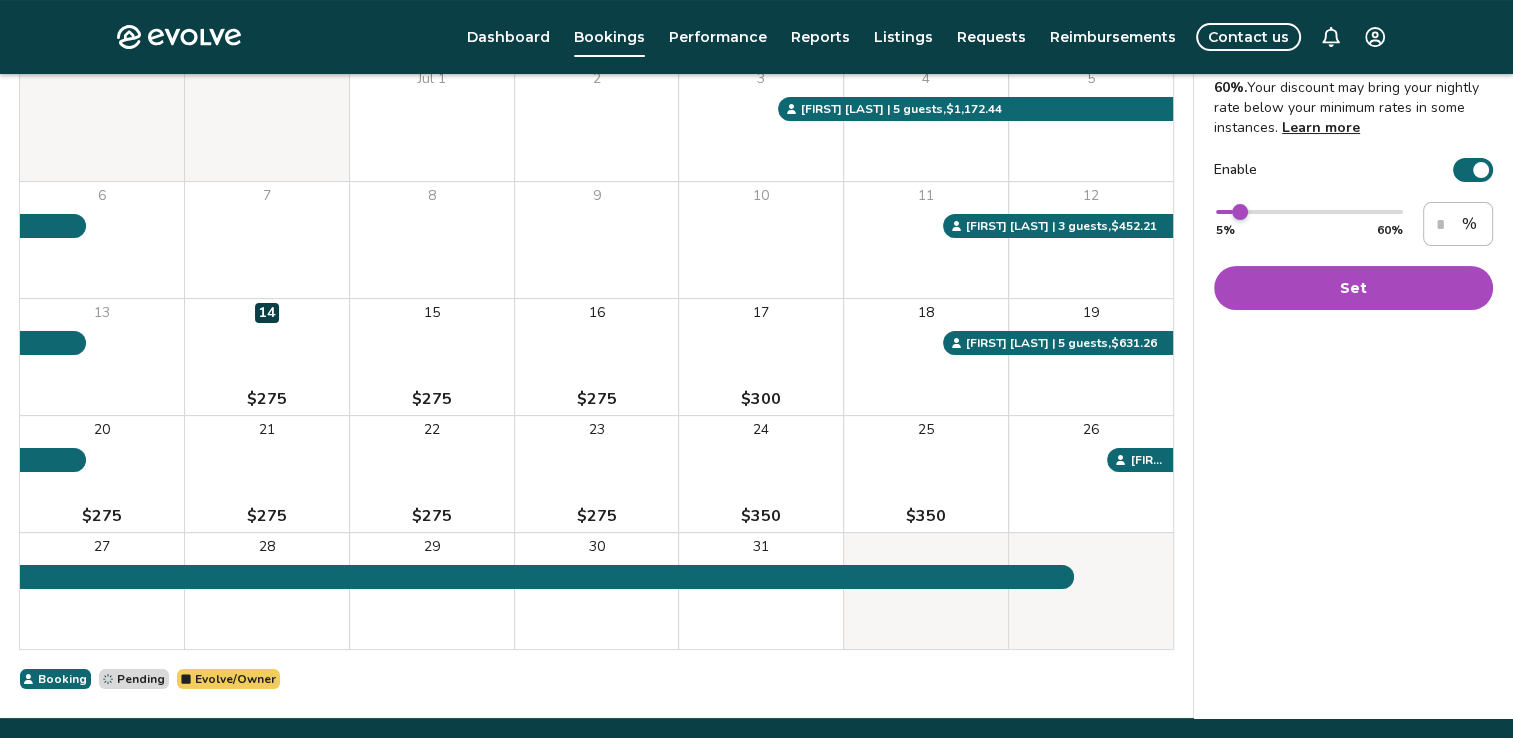 click on "Set" at bounding box center (1353, 288) 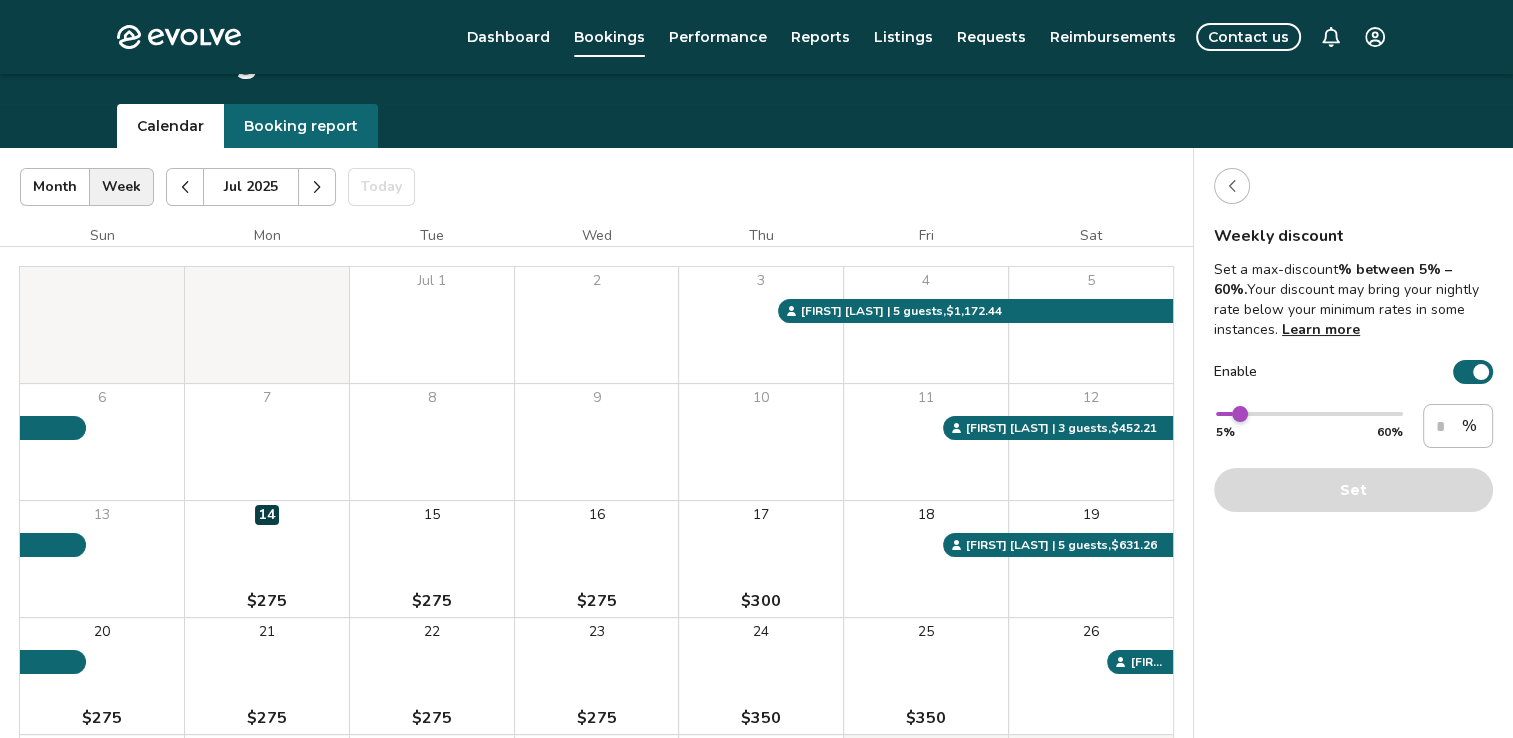 scroll, scrollTop: 0, scrollLeft: 0, axis: both 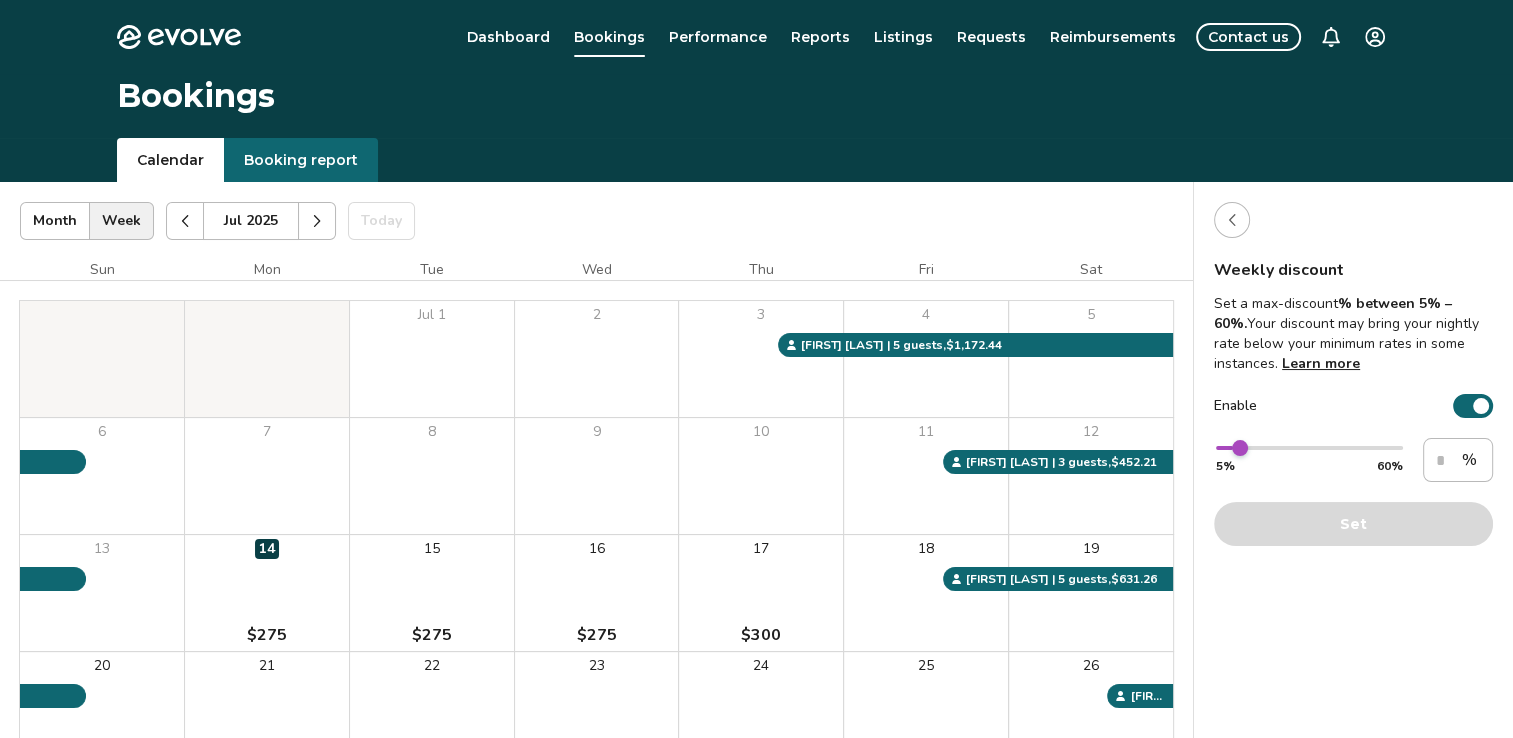 click 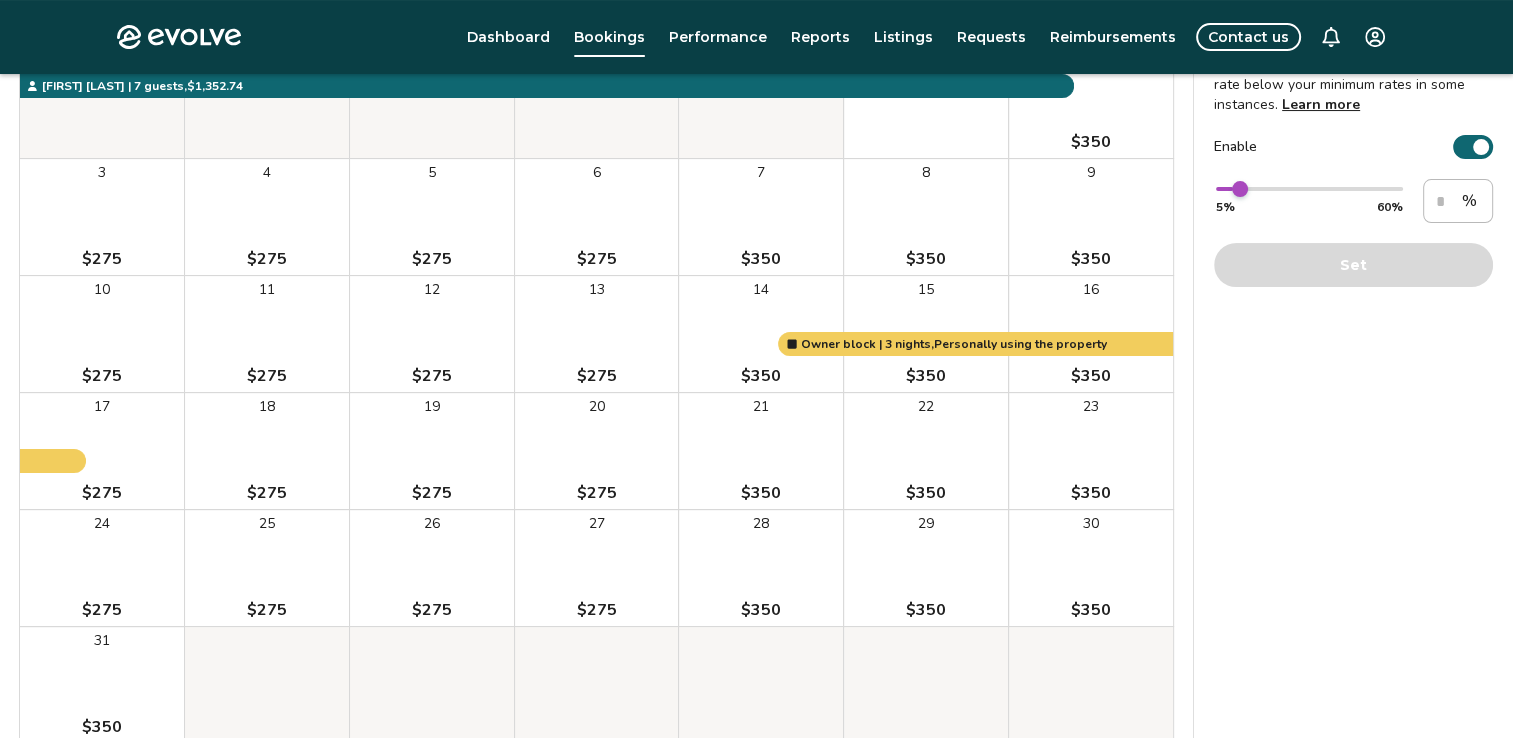 scroll, scrollTop: 263, scrollLeft: 0, axis: vertical 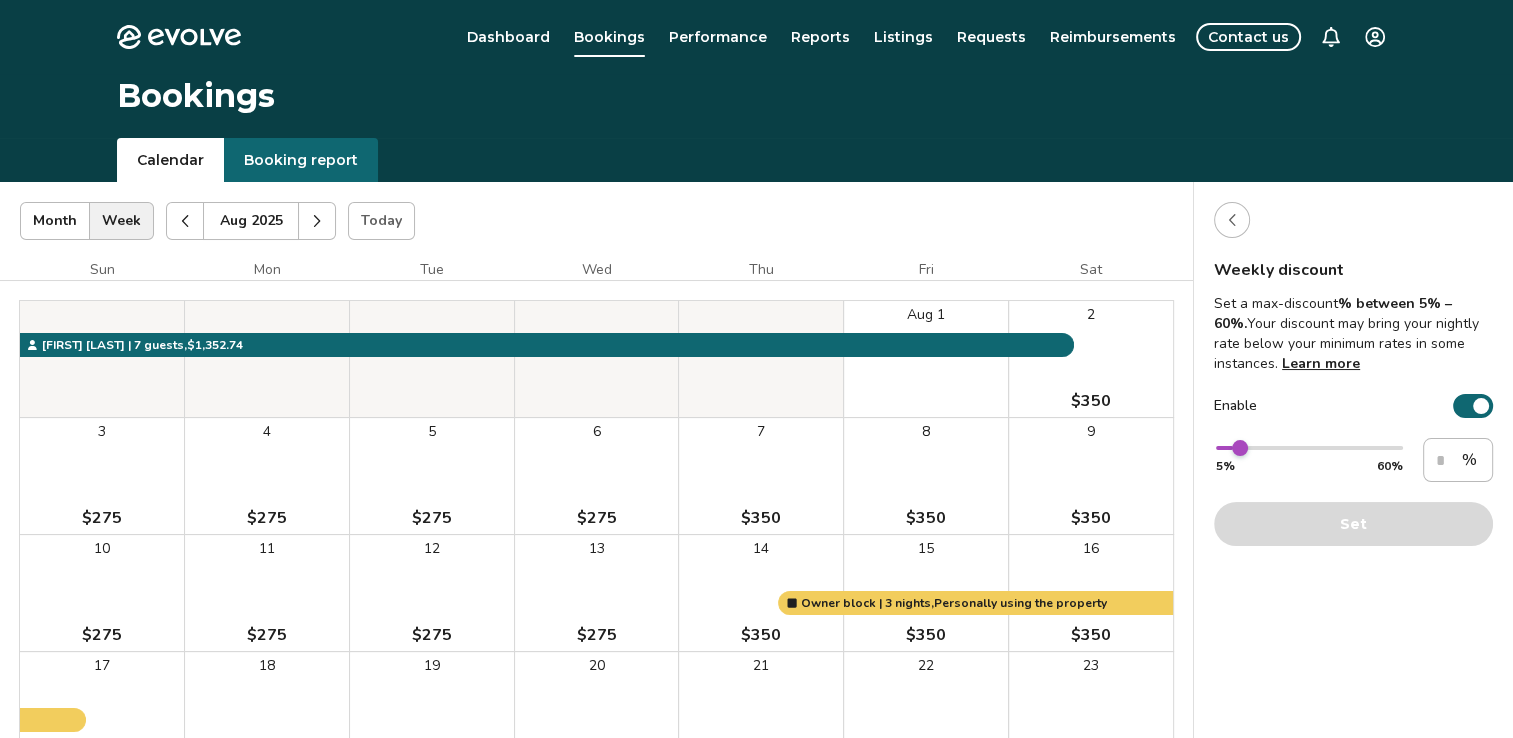 click 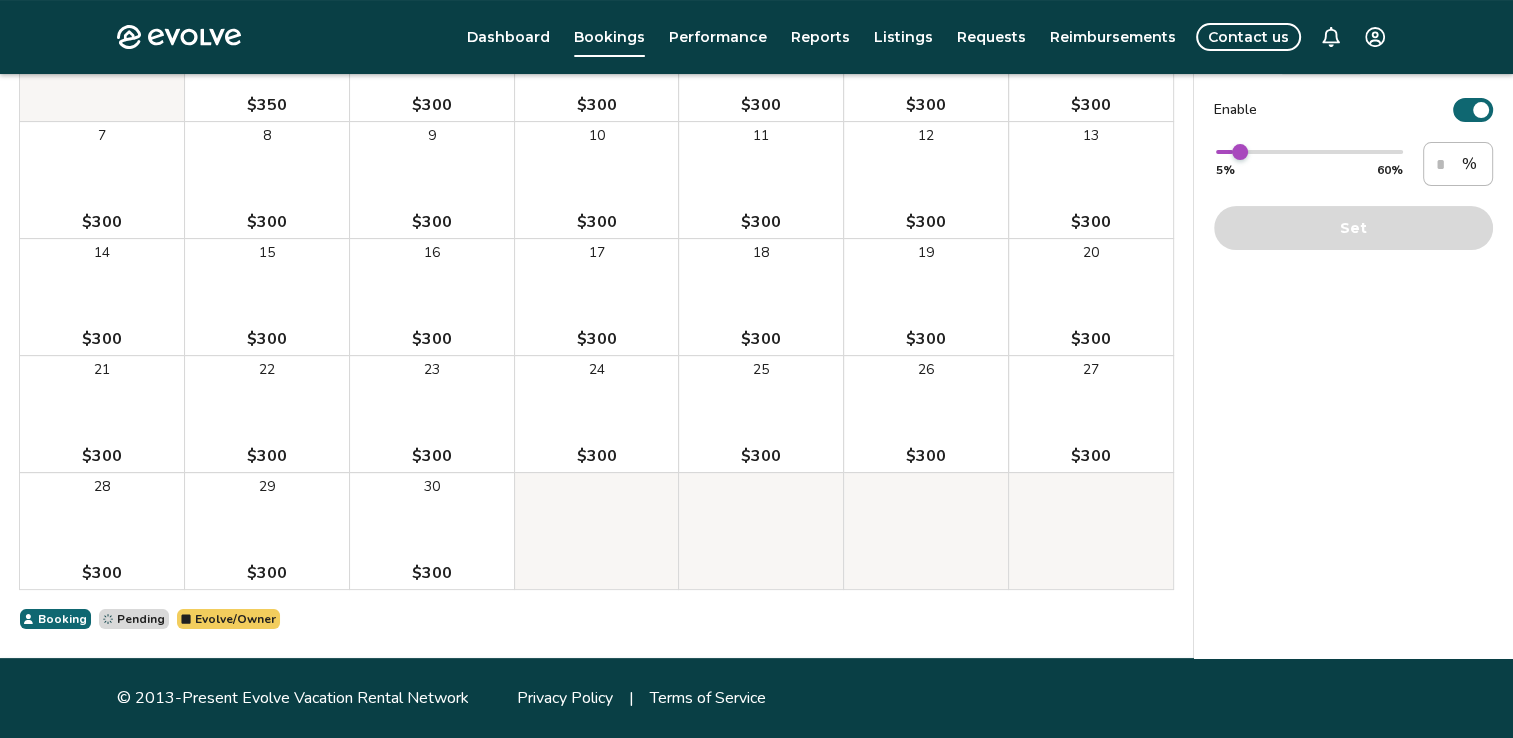 scroll, scrollTop: 0, scrollLeft: 0, axis: both 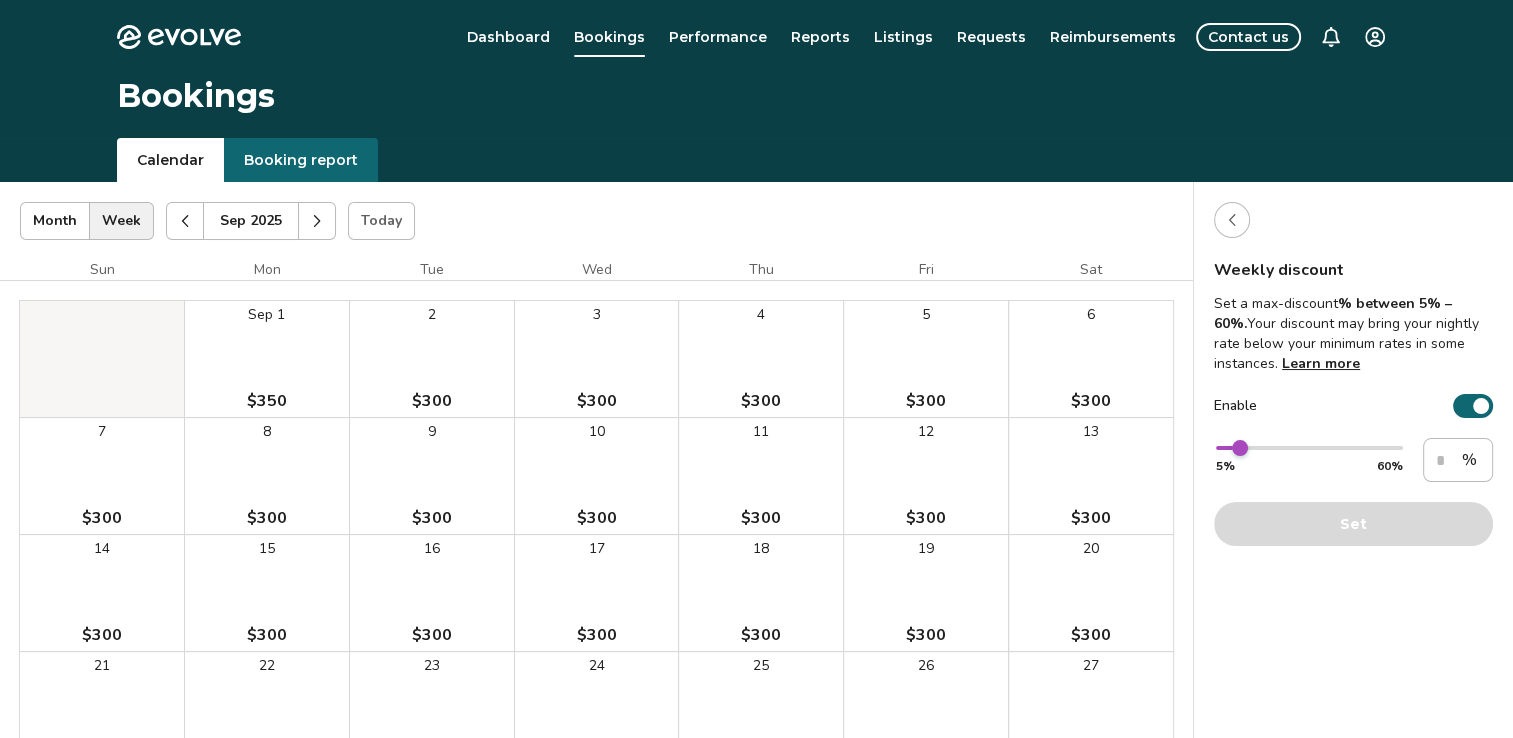 click at bounding box center [317, 221] 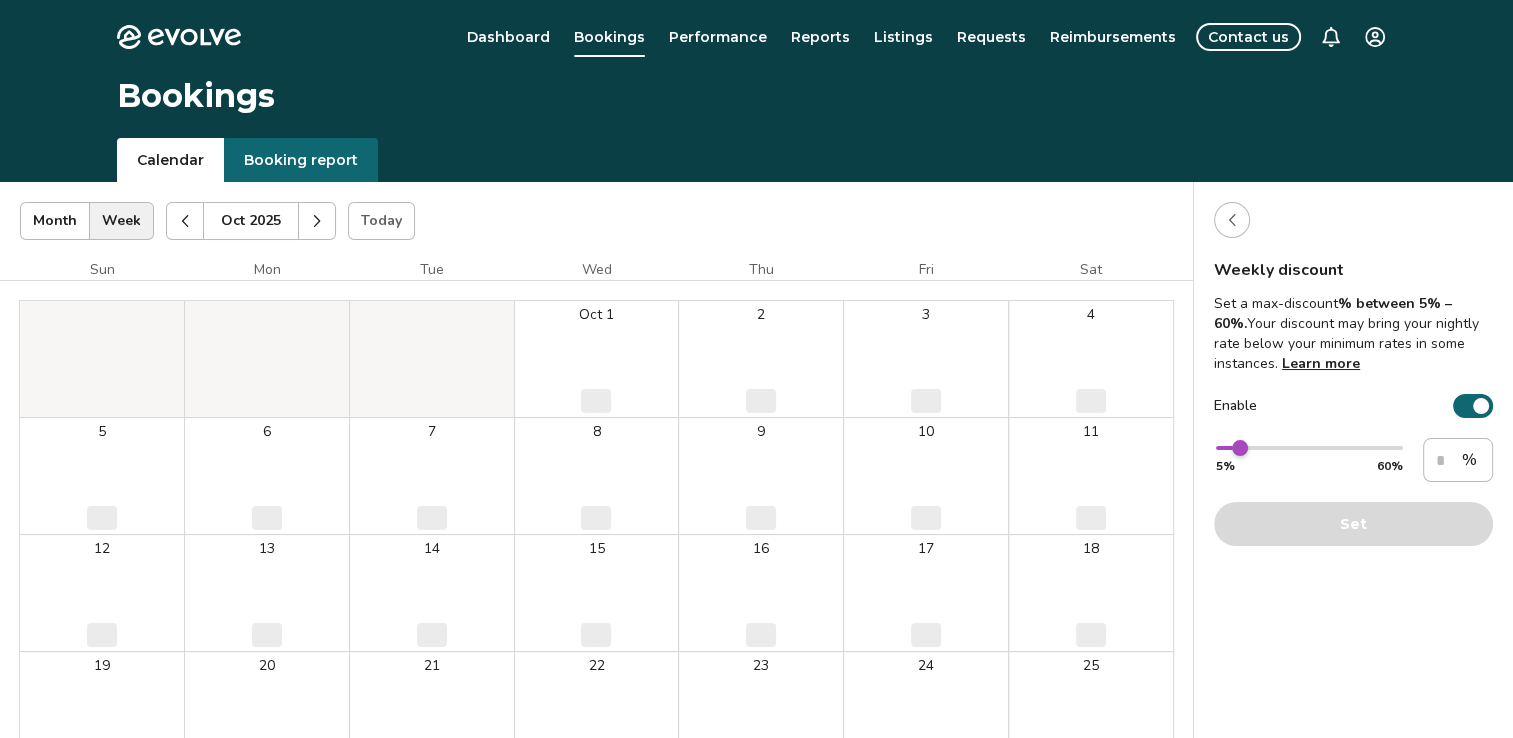 scroll, scrollTop: 153, scrollLeft: 0, axis: vertical 